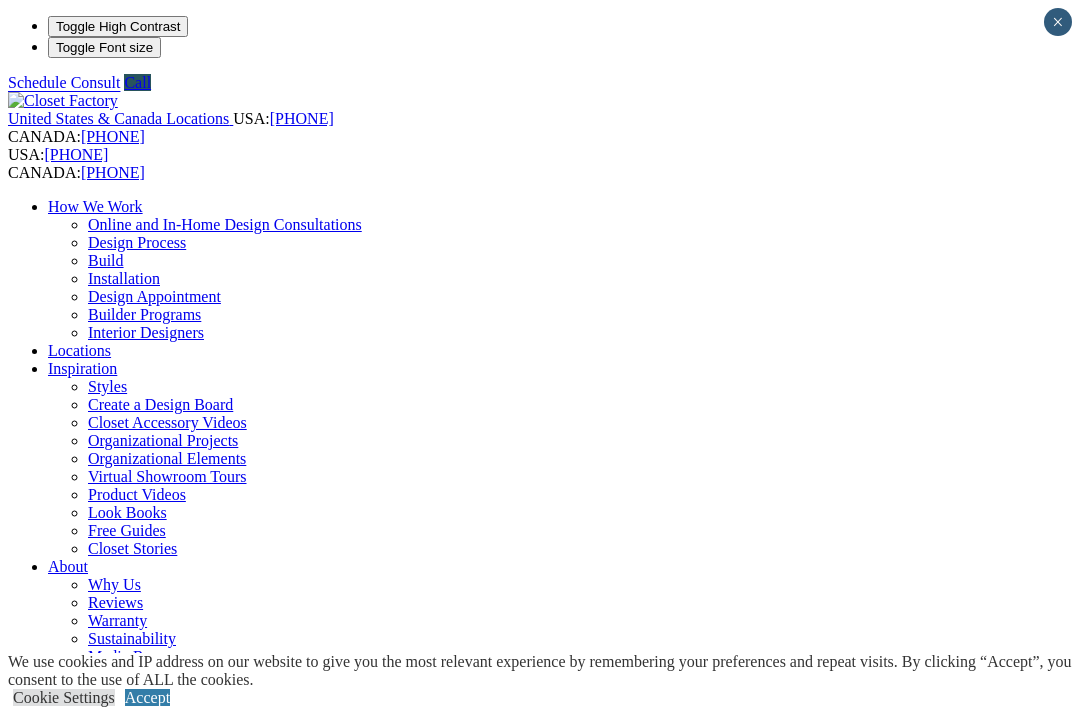scroll, scrollTop: 0, scrollLeft: 0, axis: both 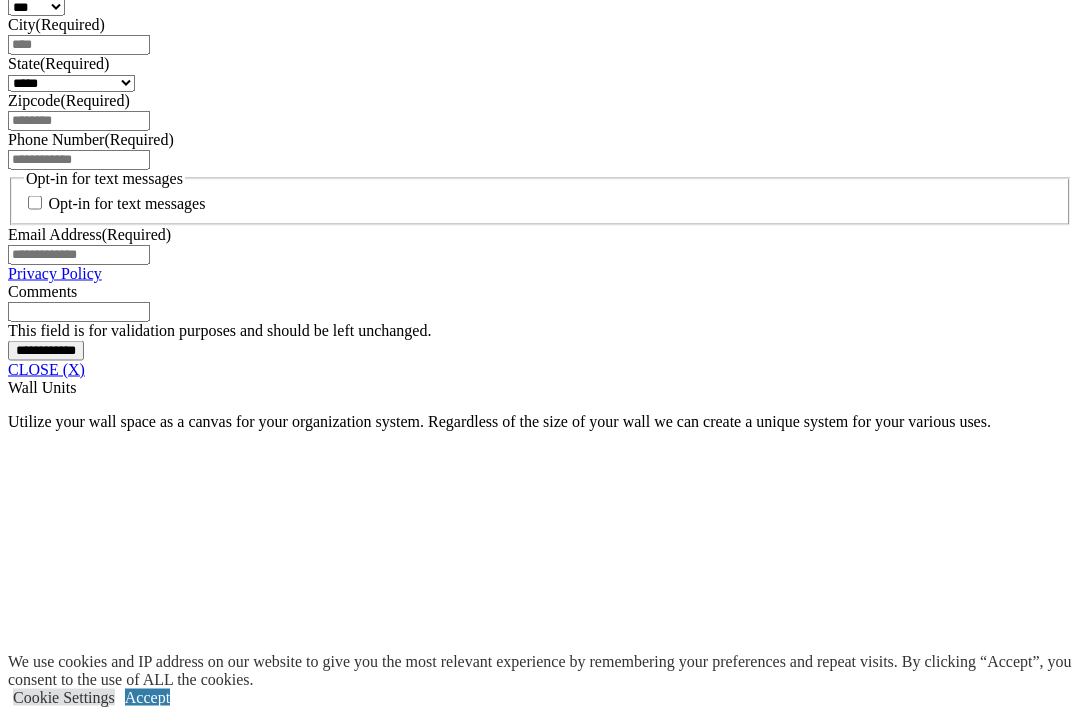 click at bounding box center [57, 1973] 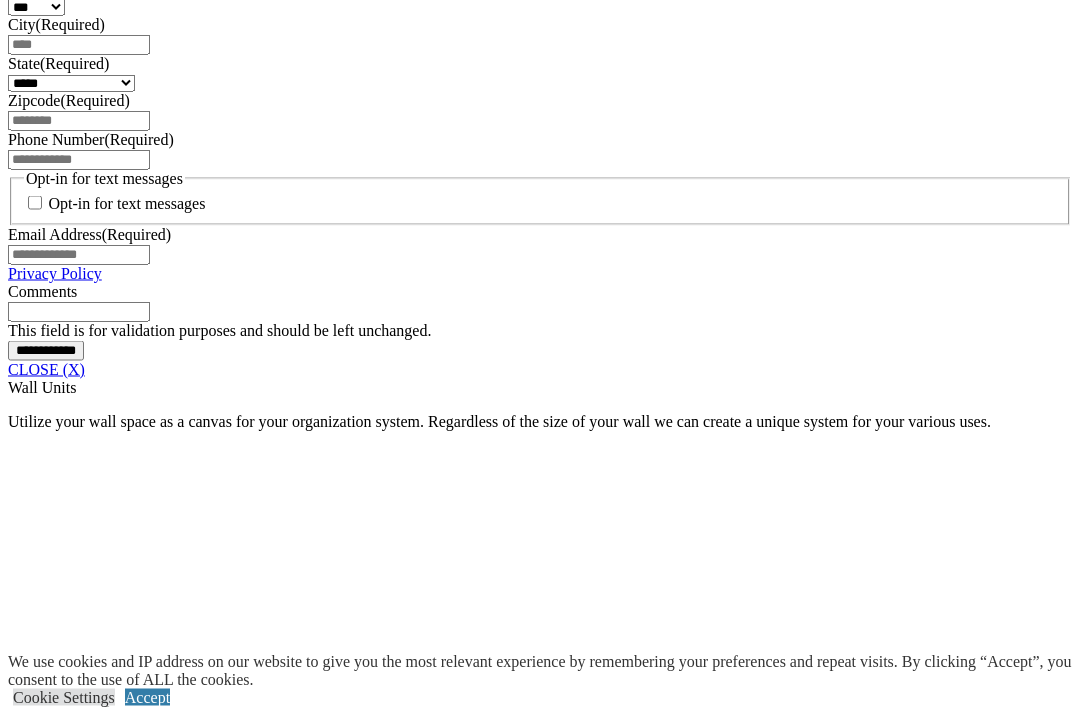 scroll, scrollTop: 1477, scrollLeft: 0, axis: vertical 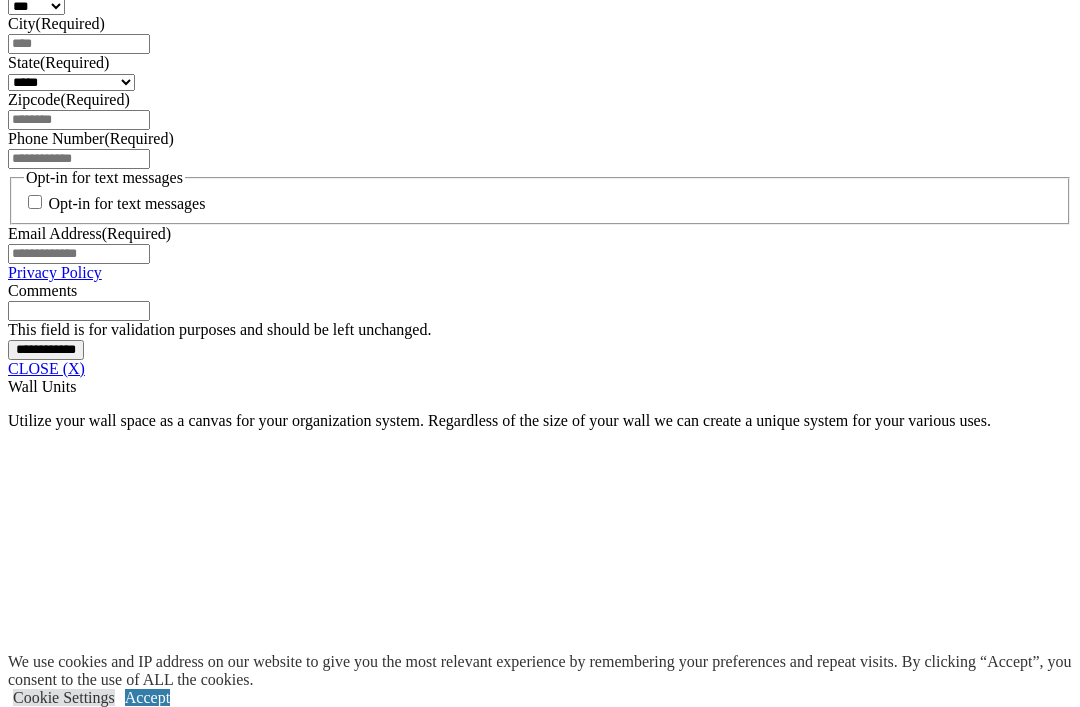 click at bounding box center (8, 38730) 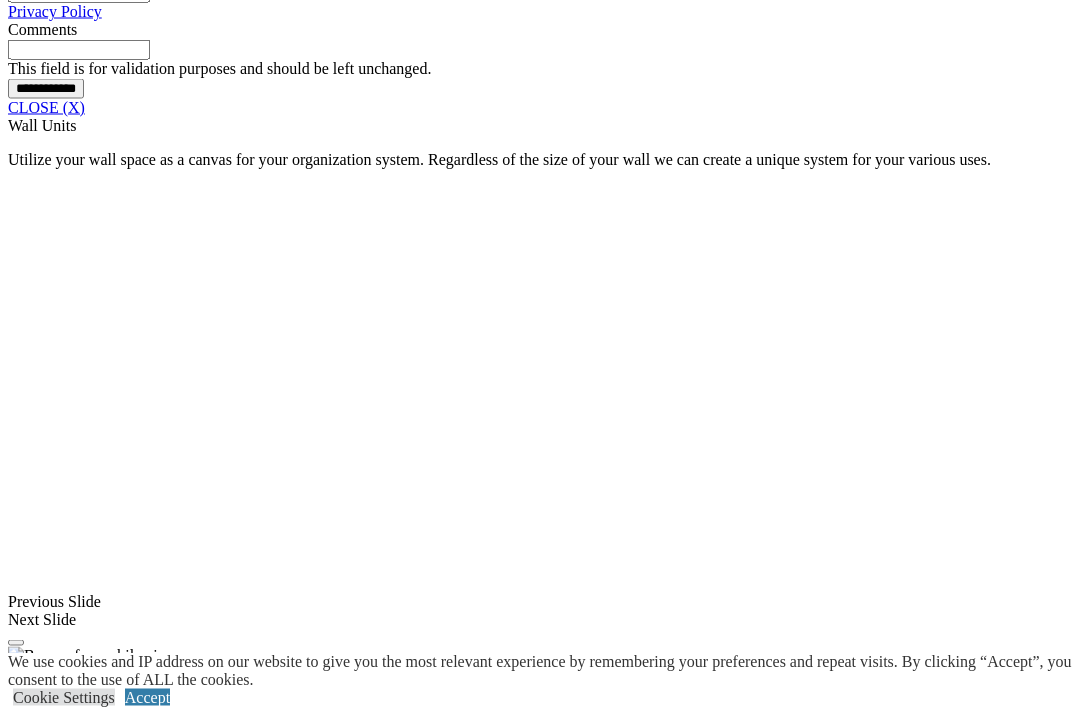 scroll, scrollTop: 1740, scrollLeft: 0, axis: vertical 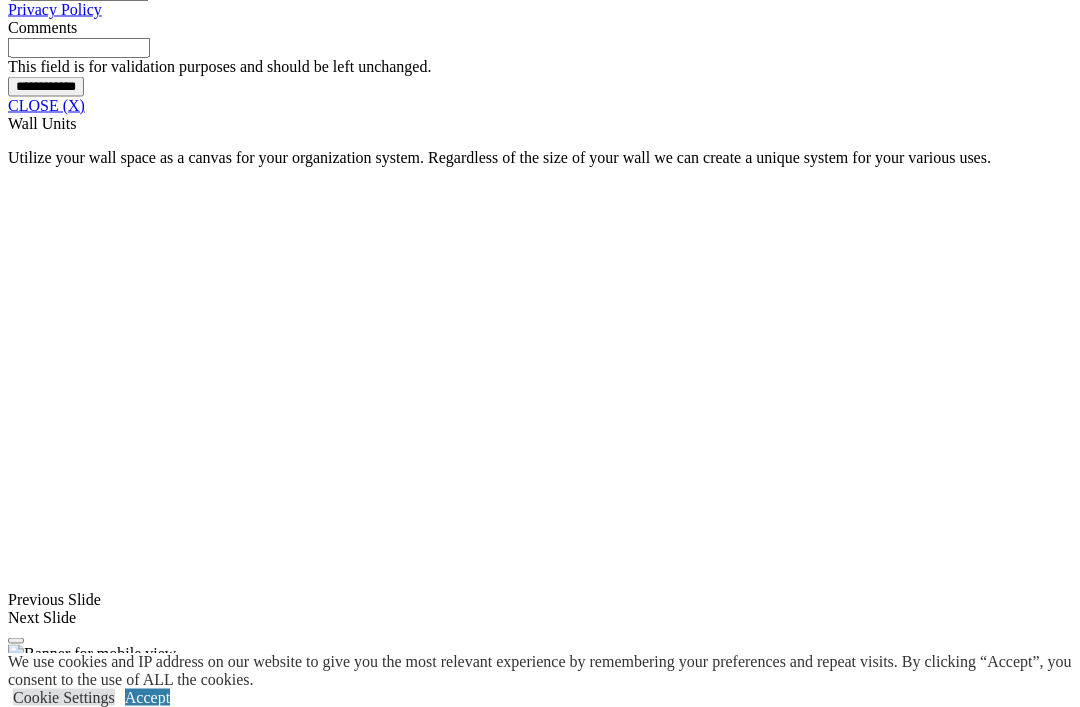 click on "Entertainment Centers" at bounding box center (120, -674) 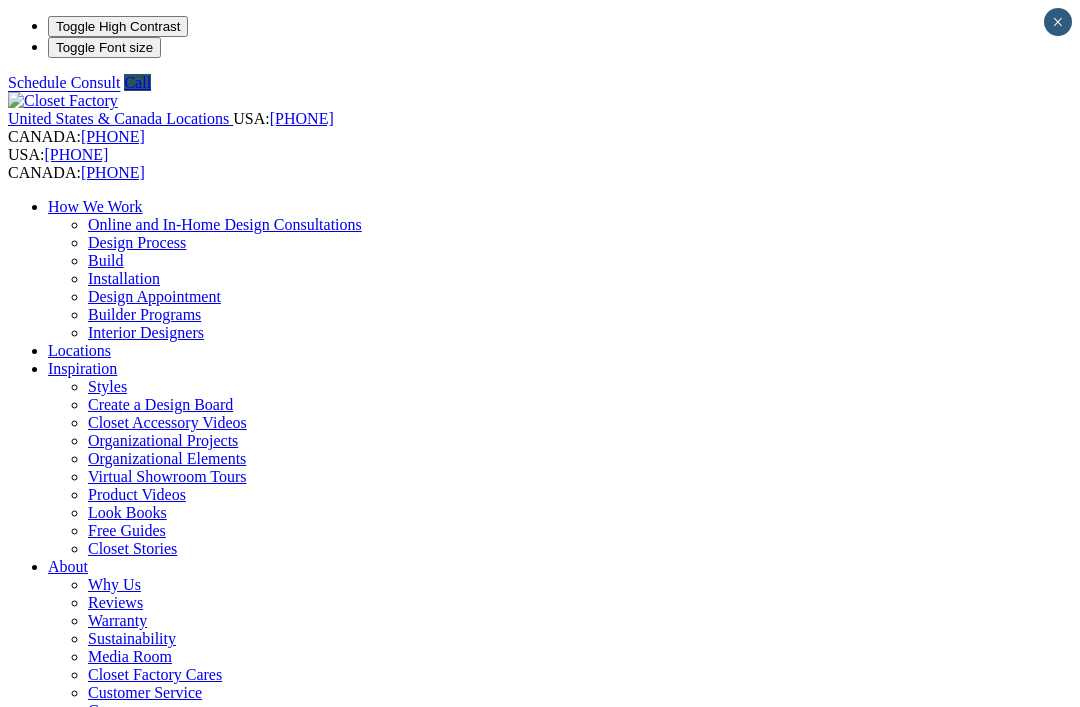scroll, scrollTop: 0, scrollLeft: 0, axis: both 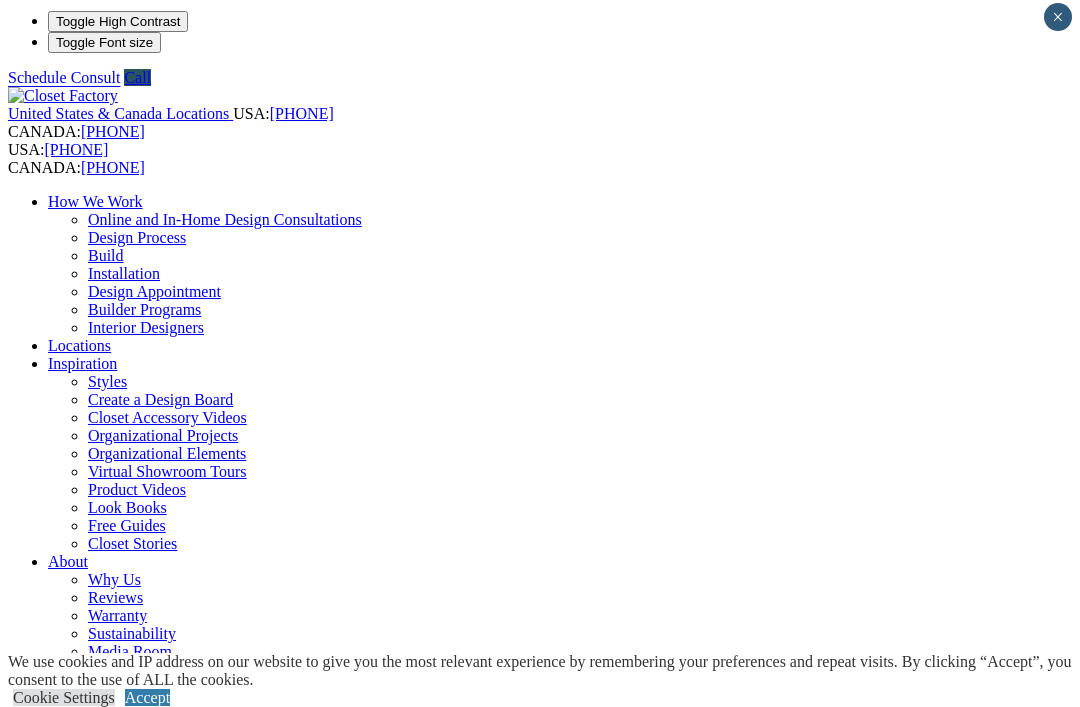 click on "Next Slide" at bounding box center [540, 1914] 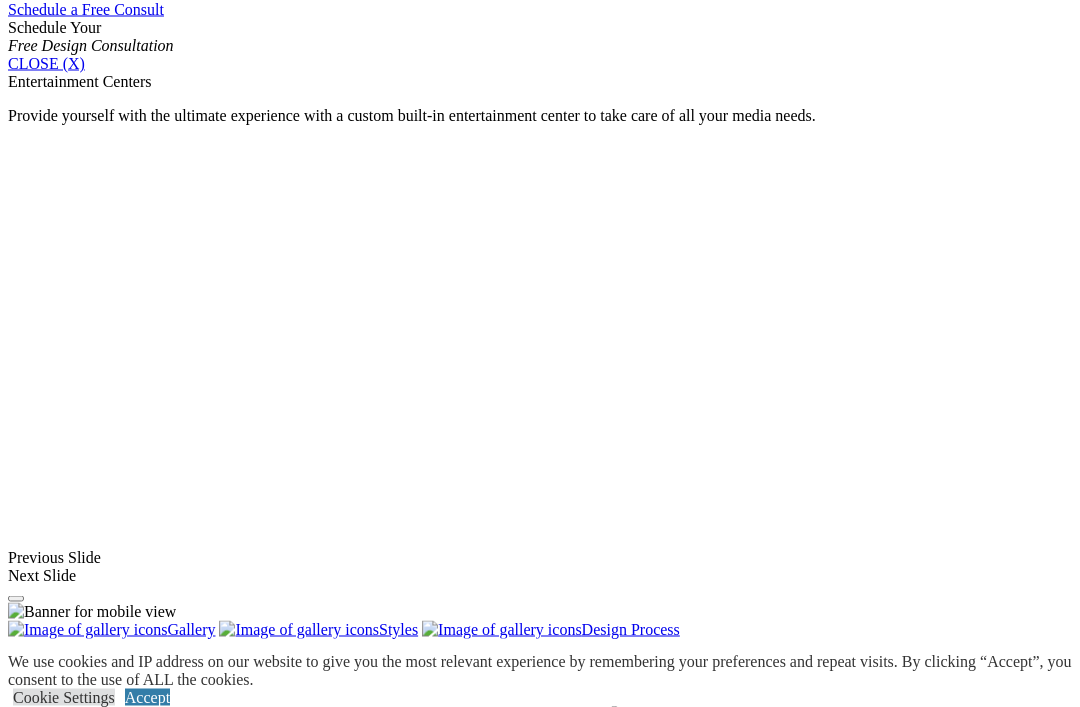 scroll, scrollTop: 1336, scrollLeft: 0, axis: vertical 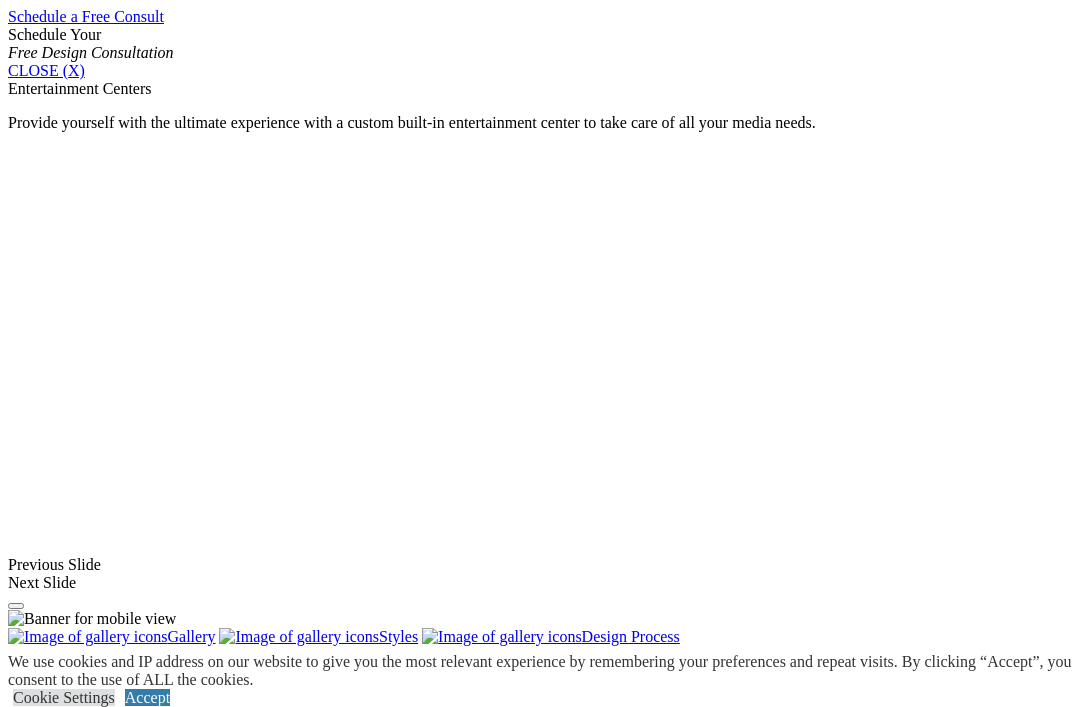 click on "Flat Screen TV" at bounding box center (96, 1484) 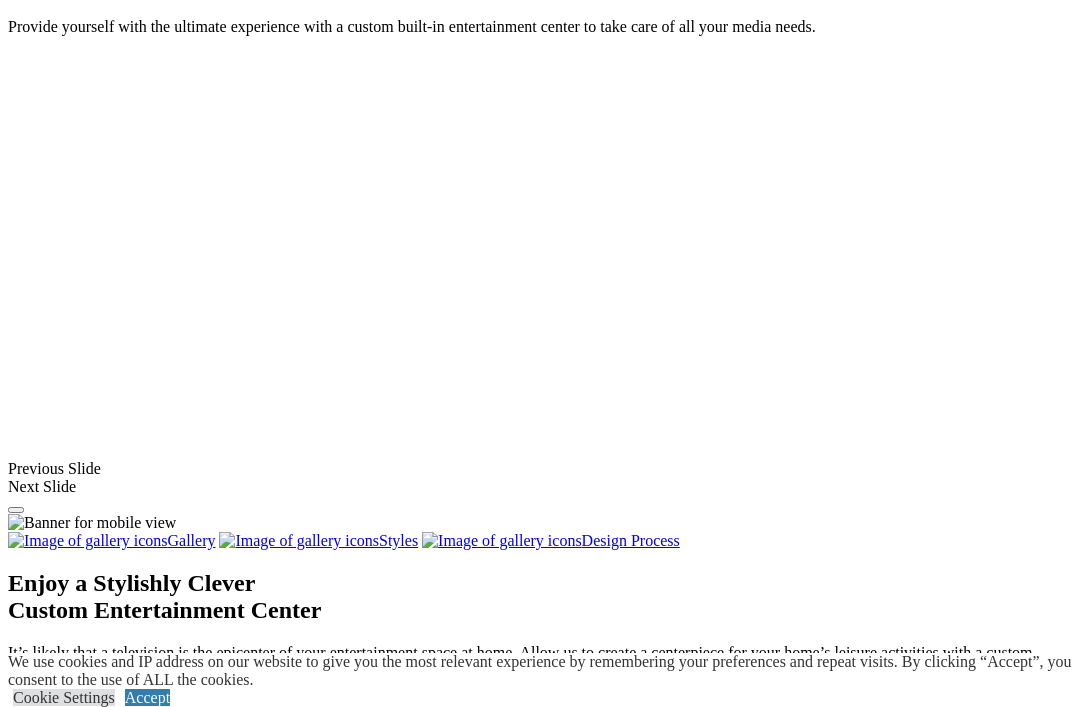 scroll, scrollTop: 1446, scrollLeft: 0, axis: vertical 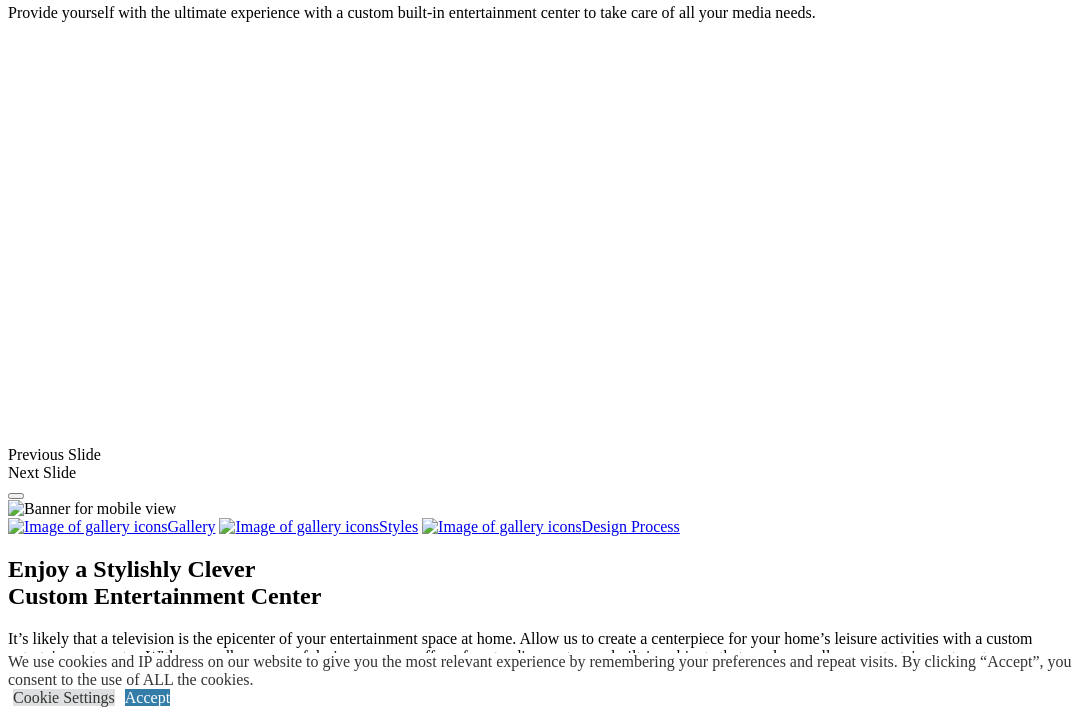click at bounding box center (878, 1664) 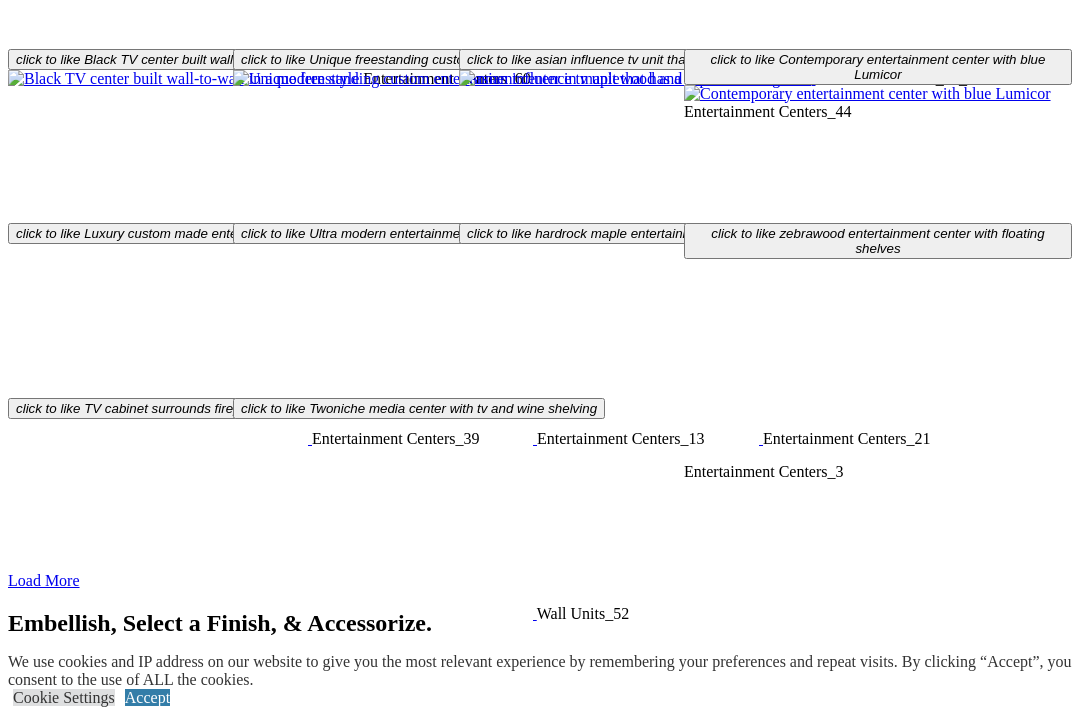 scroll, scrollTop: 3180, scrollLeft: 0, axis: vertical 